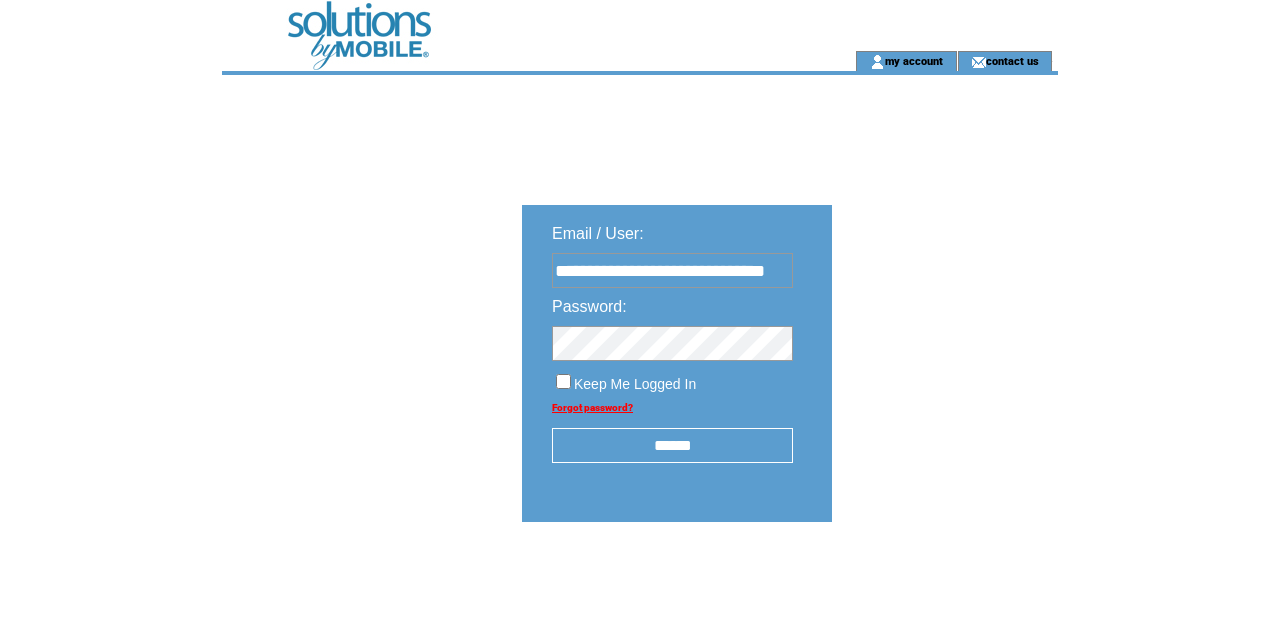 scroll, scrollTop: 0, scrollLeft: 0, axis: both 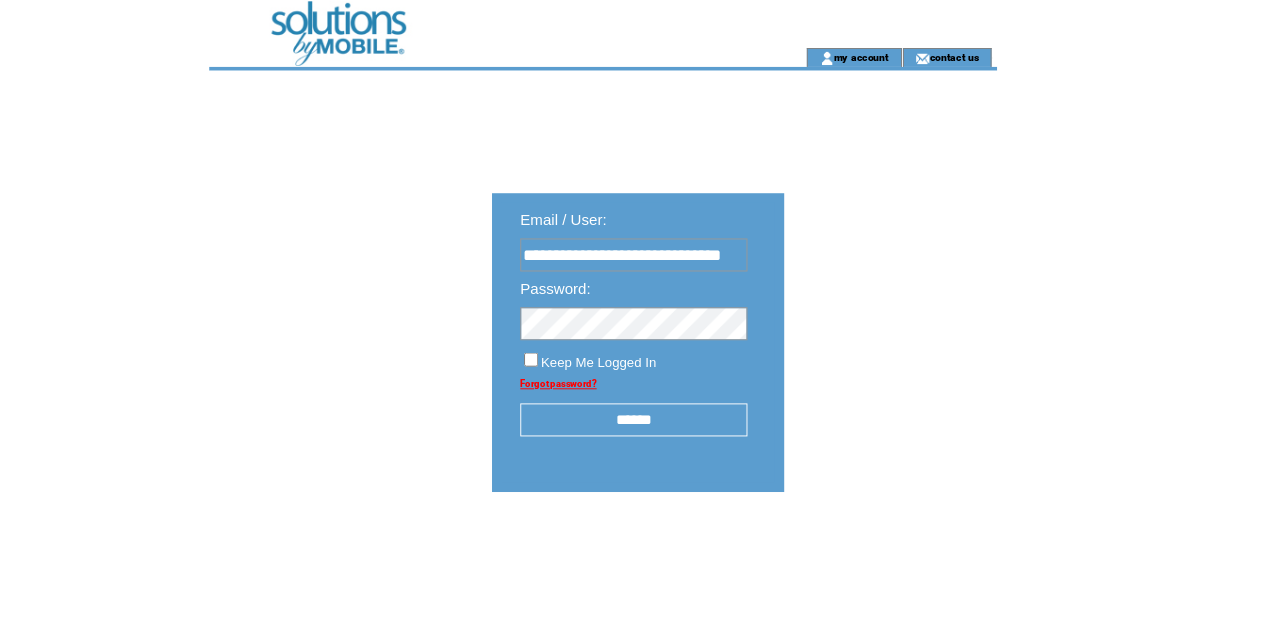 click on "******" at bounding box center [672, 445] 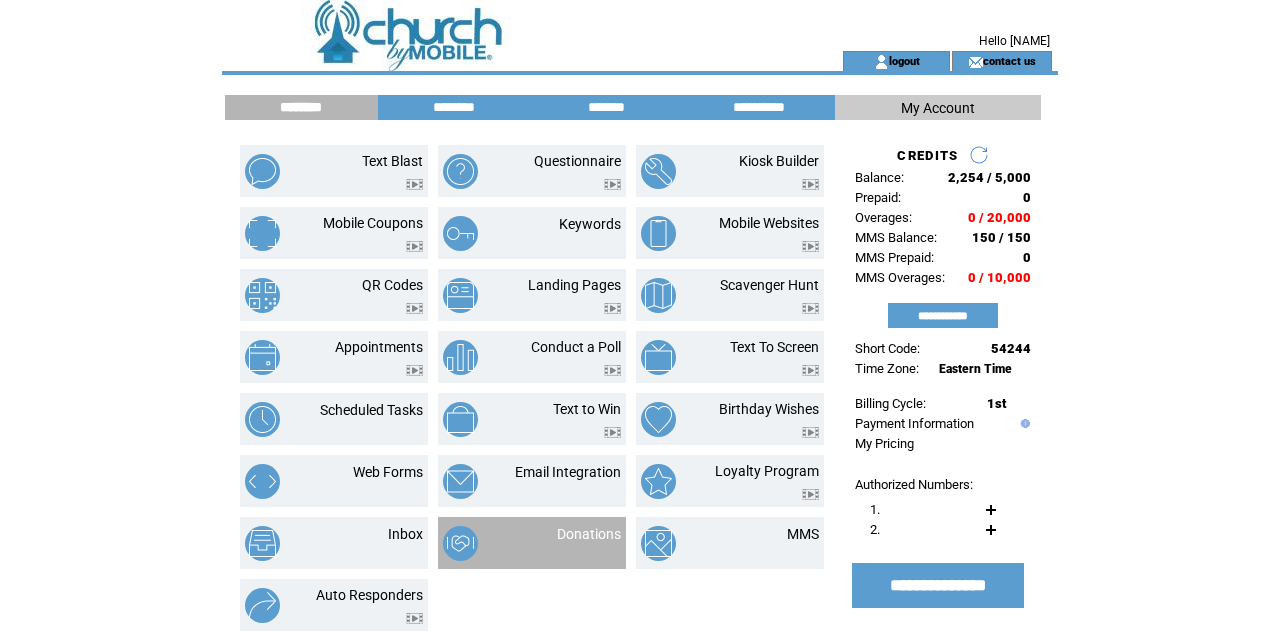 scroll, scrollTop: 0, scrollLeft: 0, axis: both 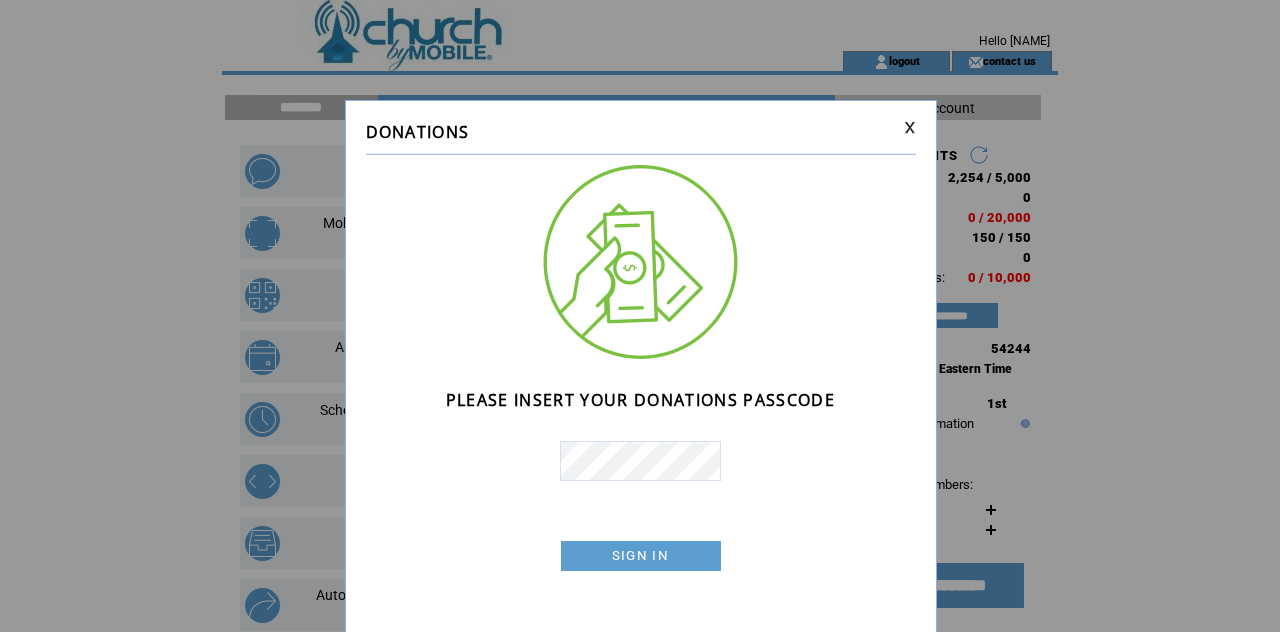 click on "PLEASE INSERT YOUR DONATIONS PASSCODE" at bounding box center [640, 400] 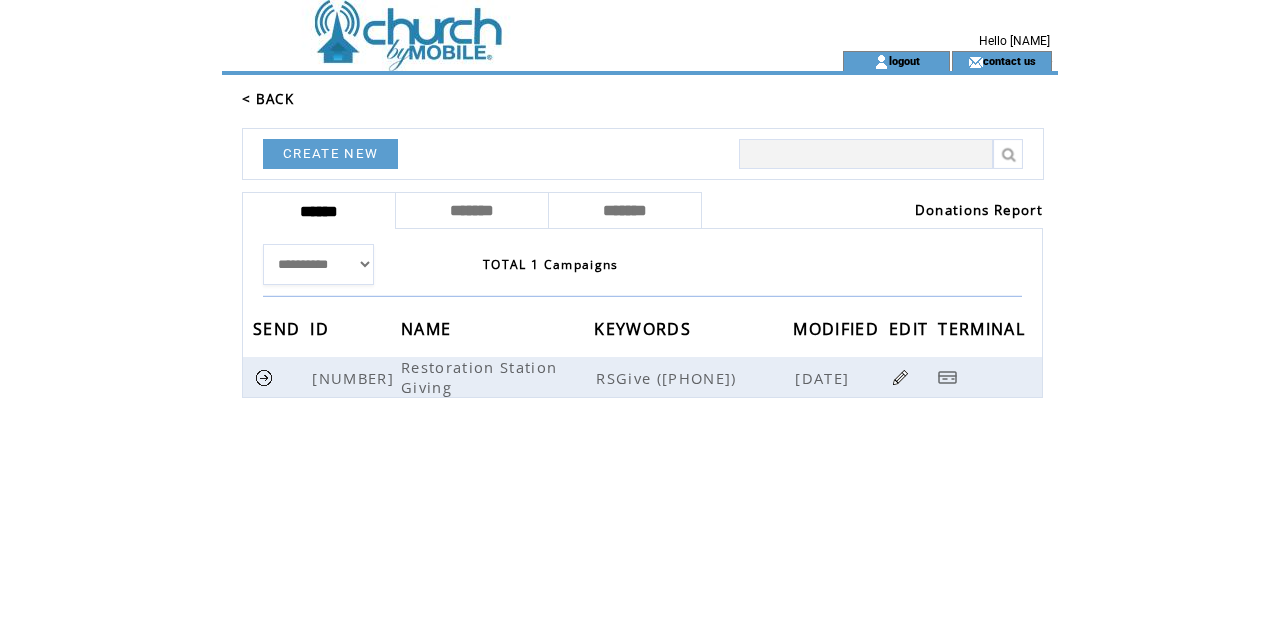 scroll, scrollTop: 0, scrollLeft: 0, axis: both 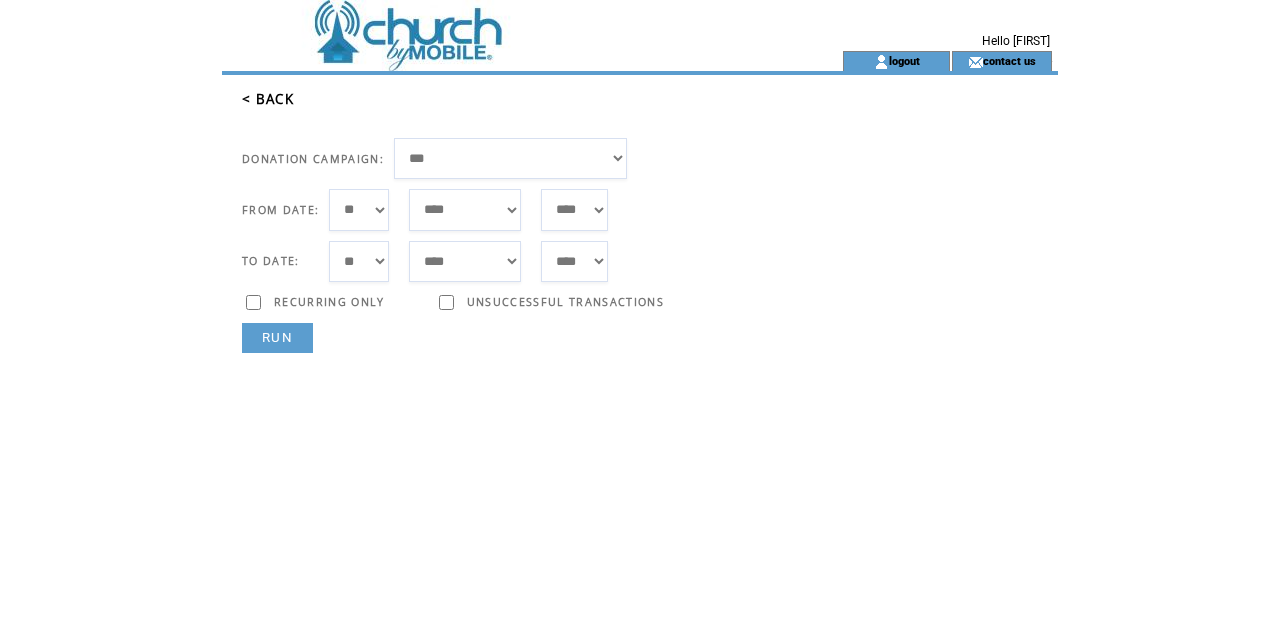 click on "***** 	 ******* 	 ******** 	 ***** 	 ***** 	 *** 	 **** 	 **** 	 ****** 	 ********* 	 ******* 	 ******** 	 ********" at bounding box center [465, 209] 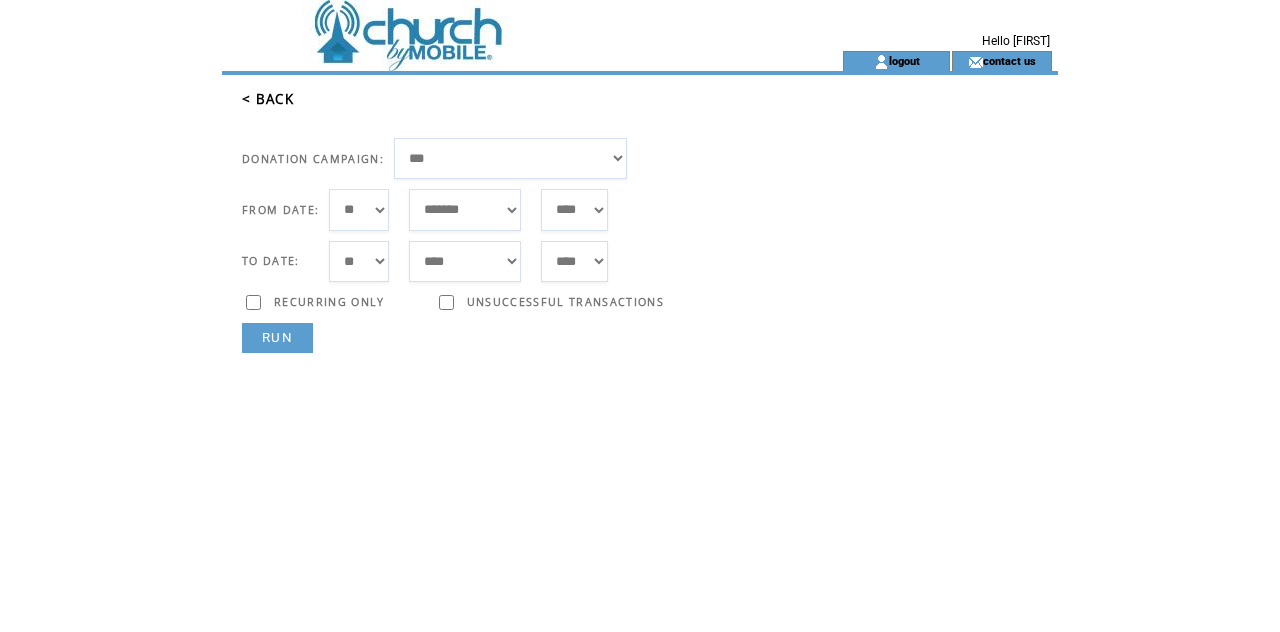 click on "*** 	 * 	 * 	 * 	 * 	 * 	 * 	 * 	 * 	 * 	 ** 	 ** 	 ** 	 ** 	 ** 	 ** 	 ** 	 ** 	 ** 	 ** 	 ** 	 ** 	 ** 	 ** 	 ** 	 ** 	 ** 	 ** 	 ** 	 ** 	 ** 	 **" at bounding box center [358, 209] 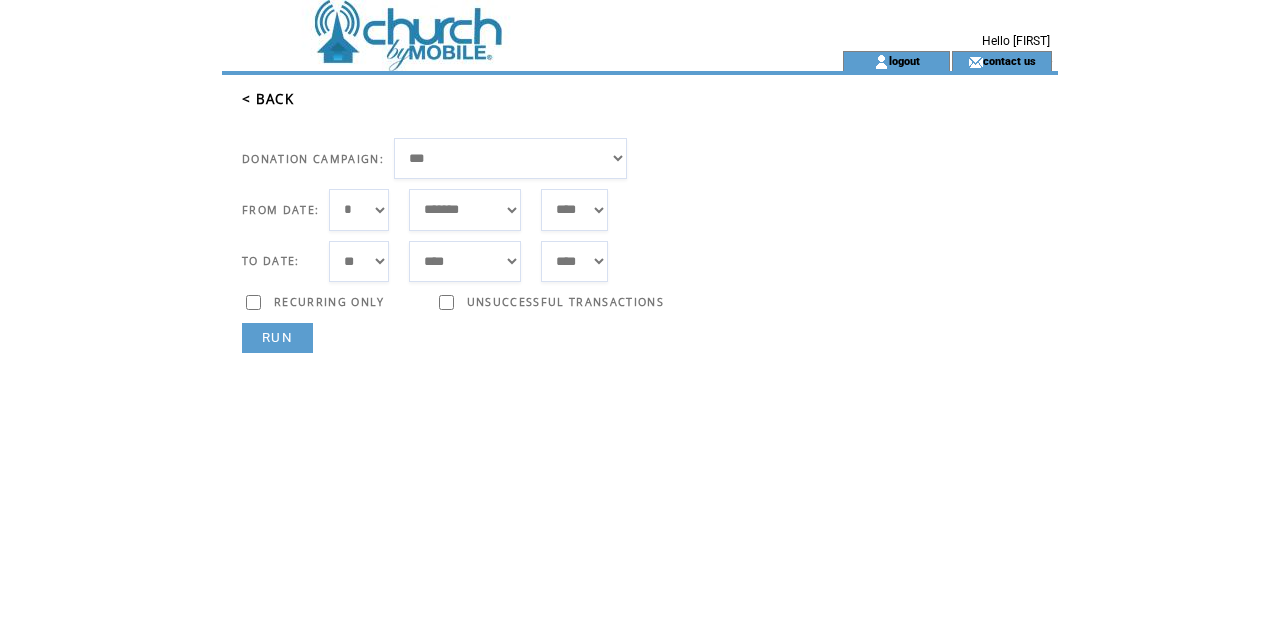 click on "**********" at bounding box center (510, 158) 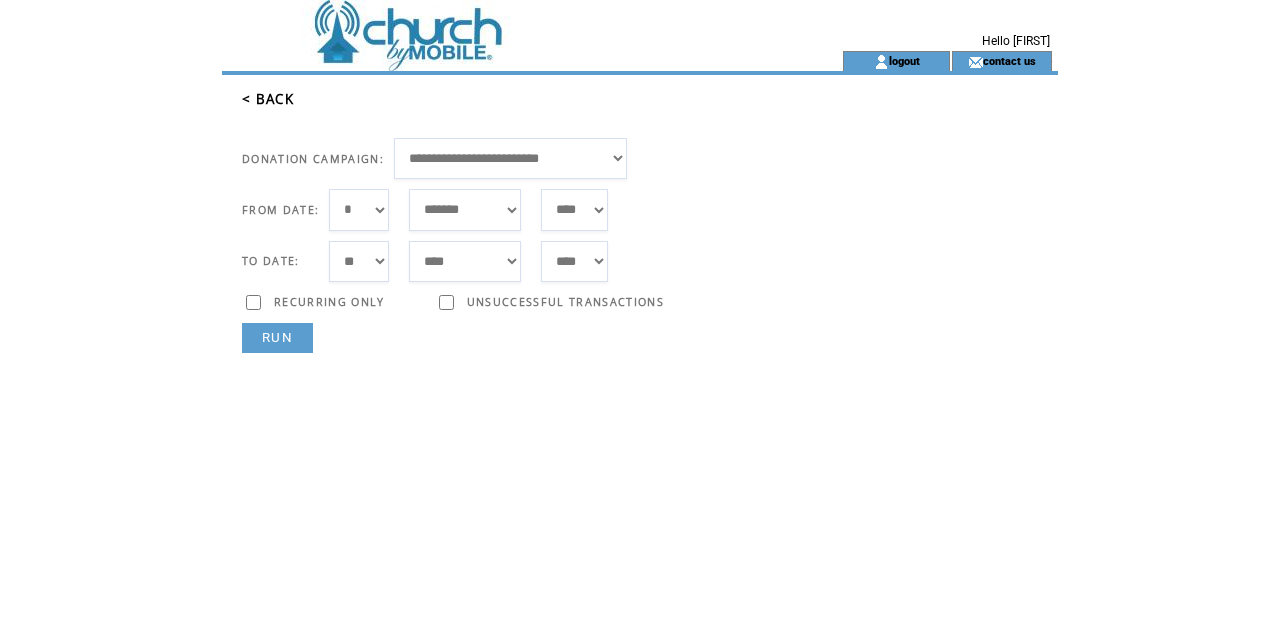 click on "RUN" at bounding box center [277, 338] 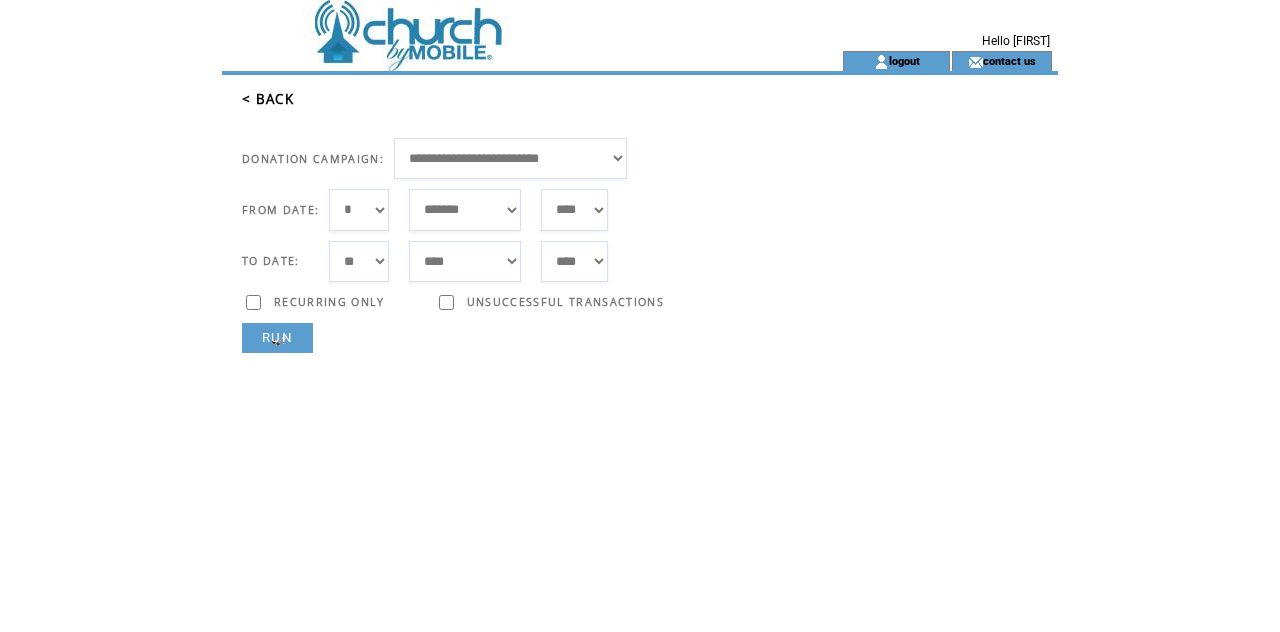click on "RUN" at bounding box center [277, 338] 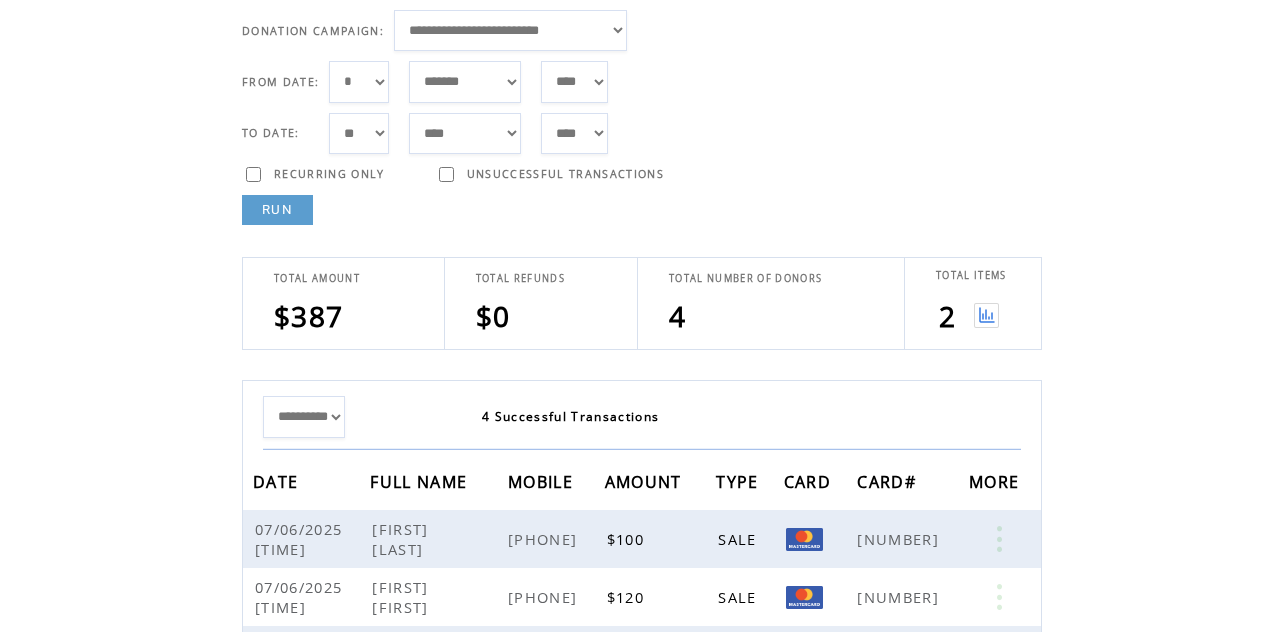 scroll, scrollTop: 116, scrollLeft: 0, axis: vertical 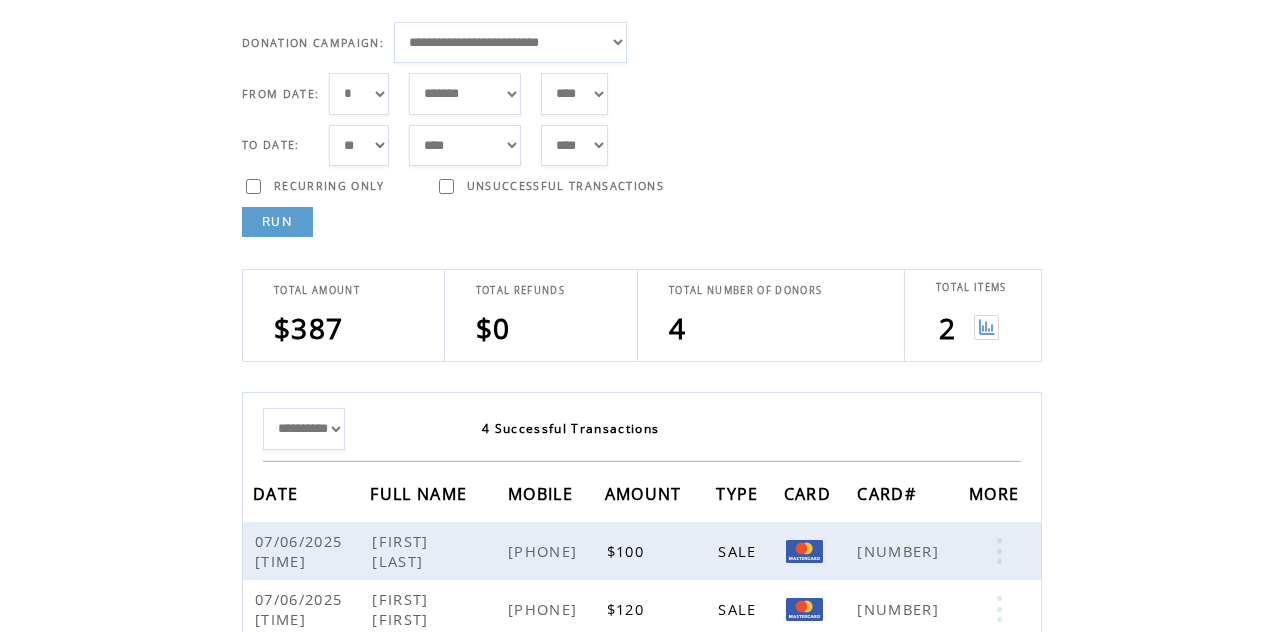 click at bounding box center [986, 327] 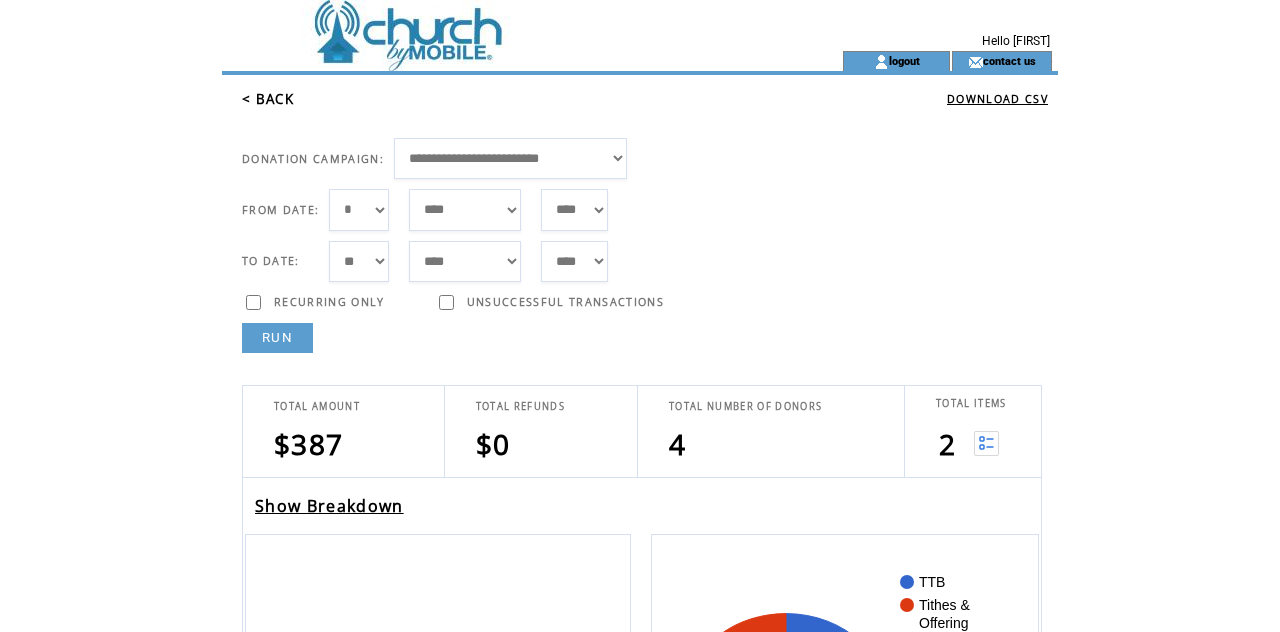 scroll, scrollTop: 0, scrollLeft: 0, axis: both 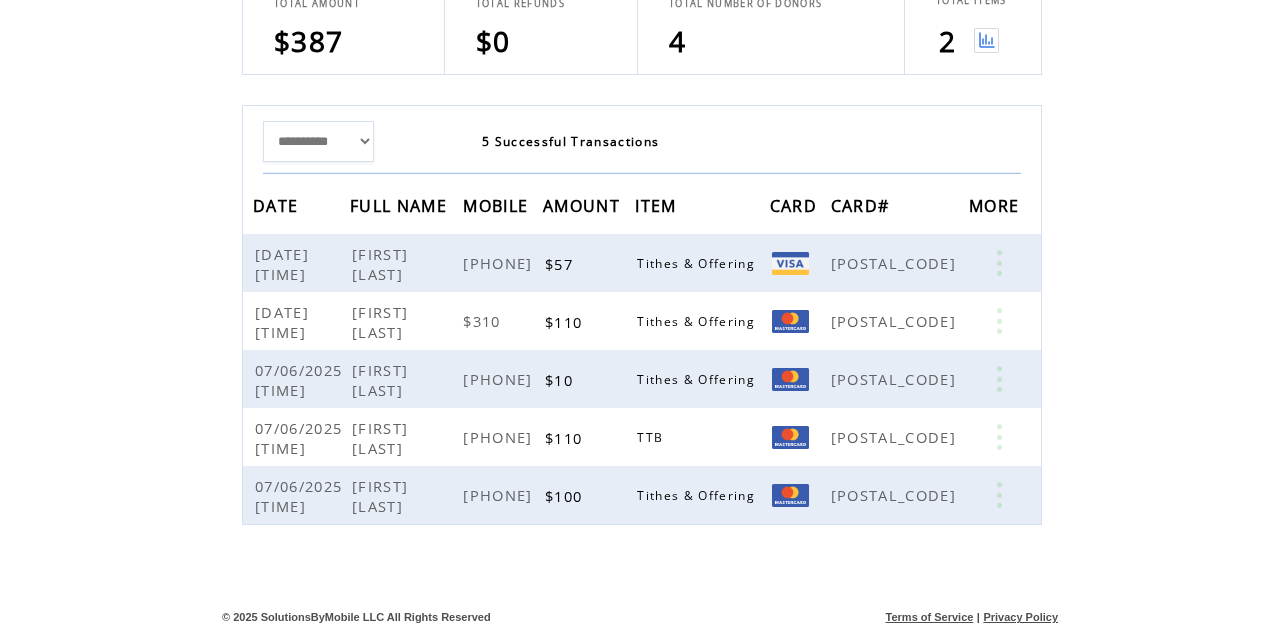 click on "**********" 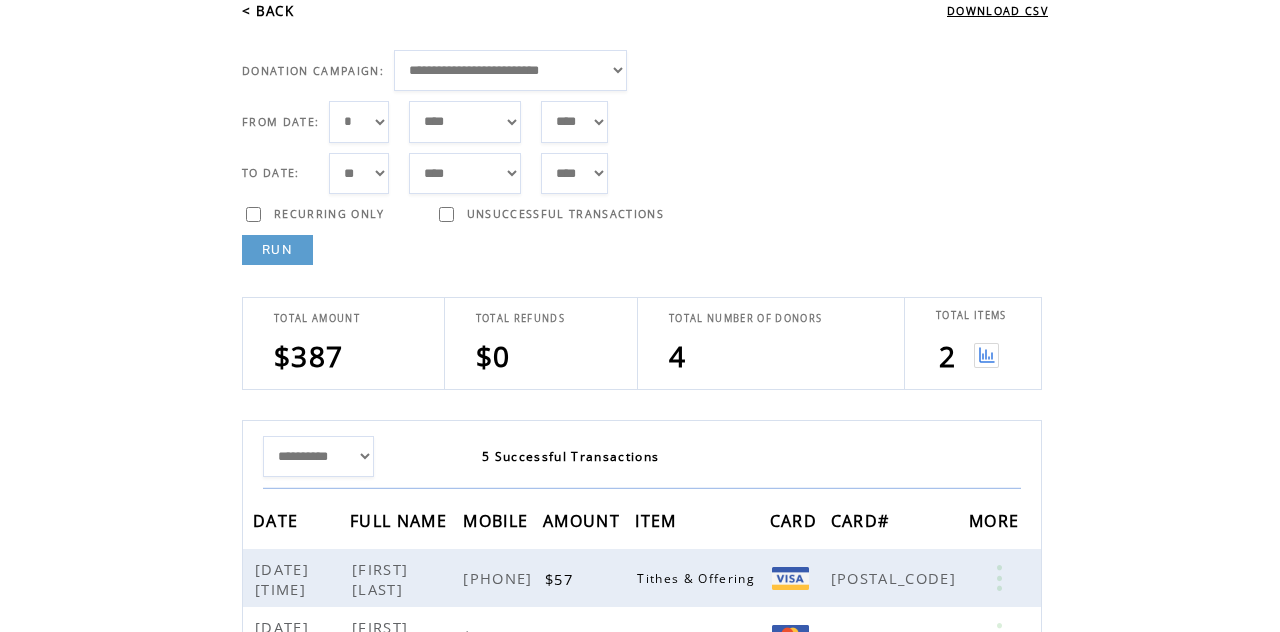 scroll, scrollTop: 0, scrollLeft: 0, axis: both 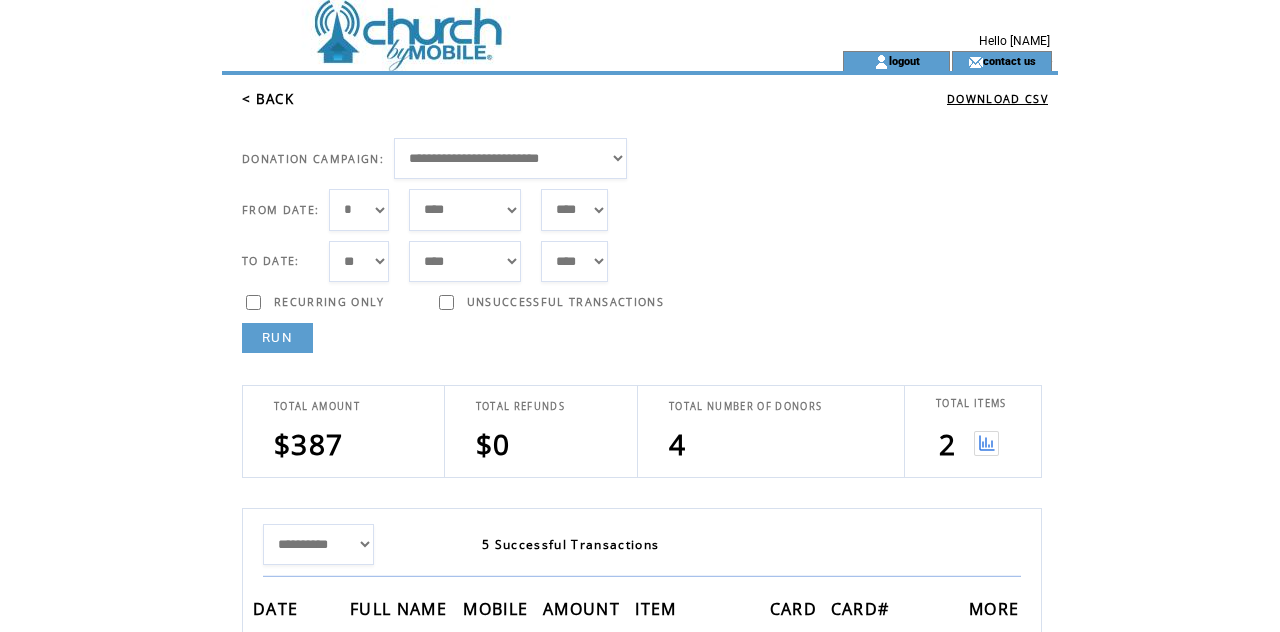 click on "*** 	 * 	 * 	 * 	 * 	 * 	 * 	 * 	 * 	 * 	 ** 	 ** 	 ** 	 ** 	 ** 	 ** 	 ** 	 ** 	 ** 	 ** 	 ** 	 ** 	 ** 	 ** 	 ** 	 ** 	 ** 	 ** 	 ** 	 ** 	 ** 	 **" at bounding box center (358, 209) 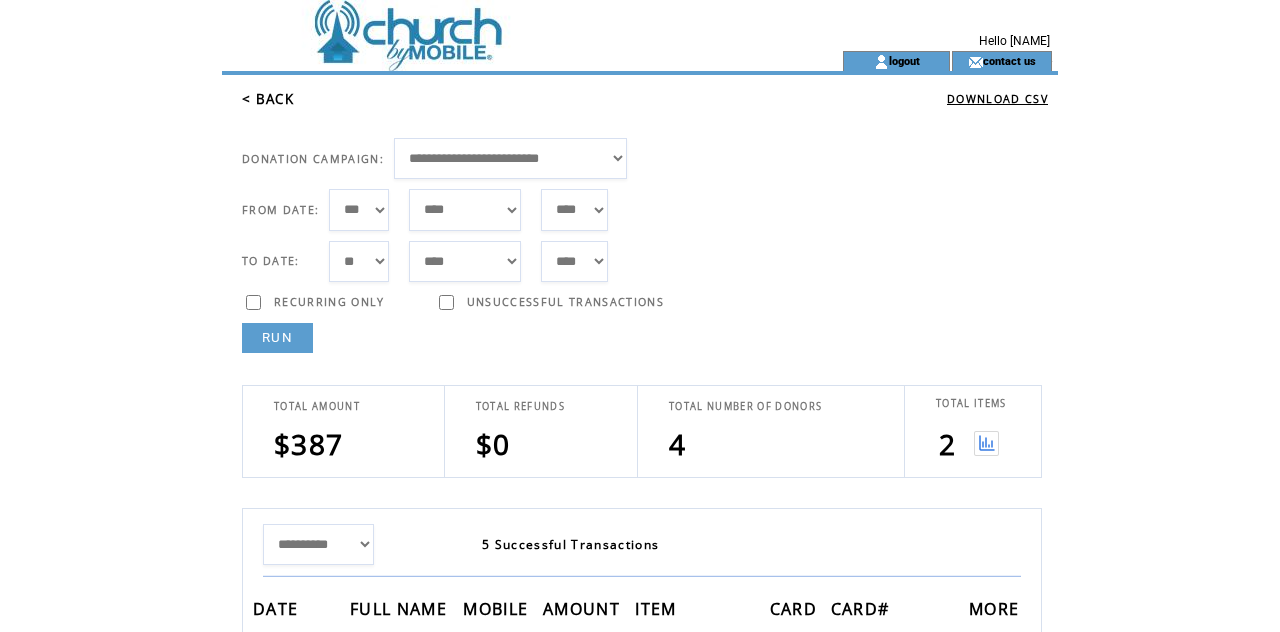 click on "RUN" at bounding box center [277, 338] 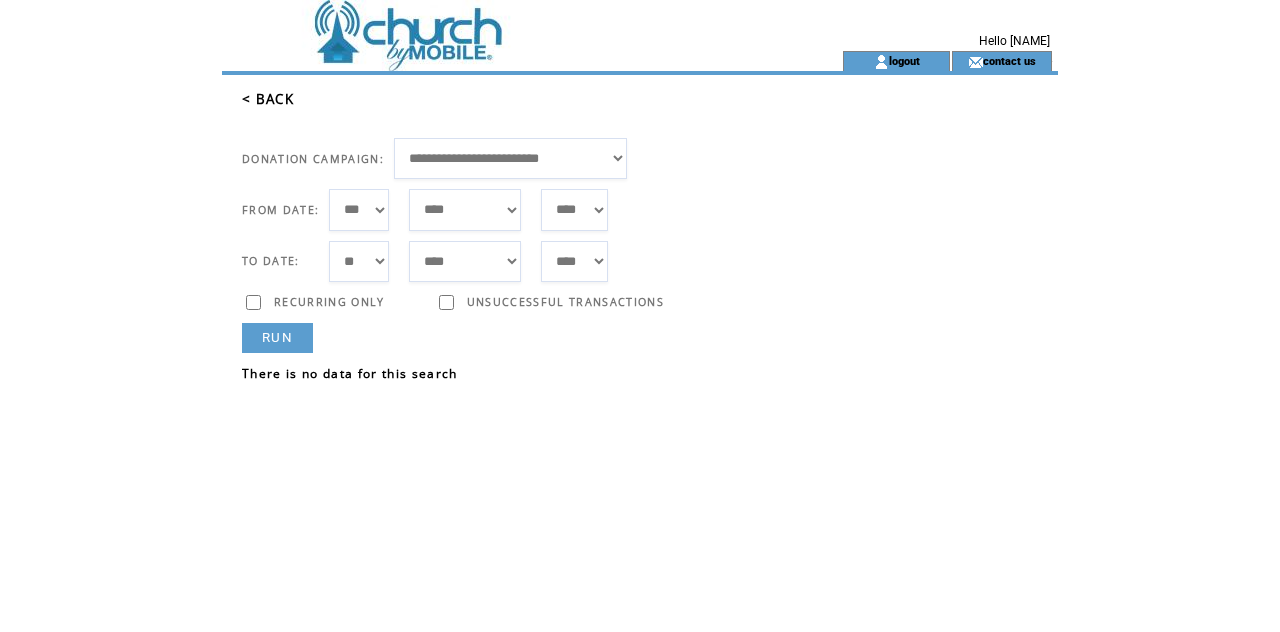 click on "RUN" at bounding box center [277, 338] 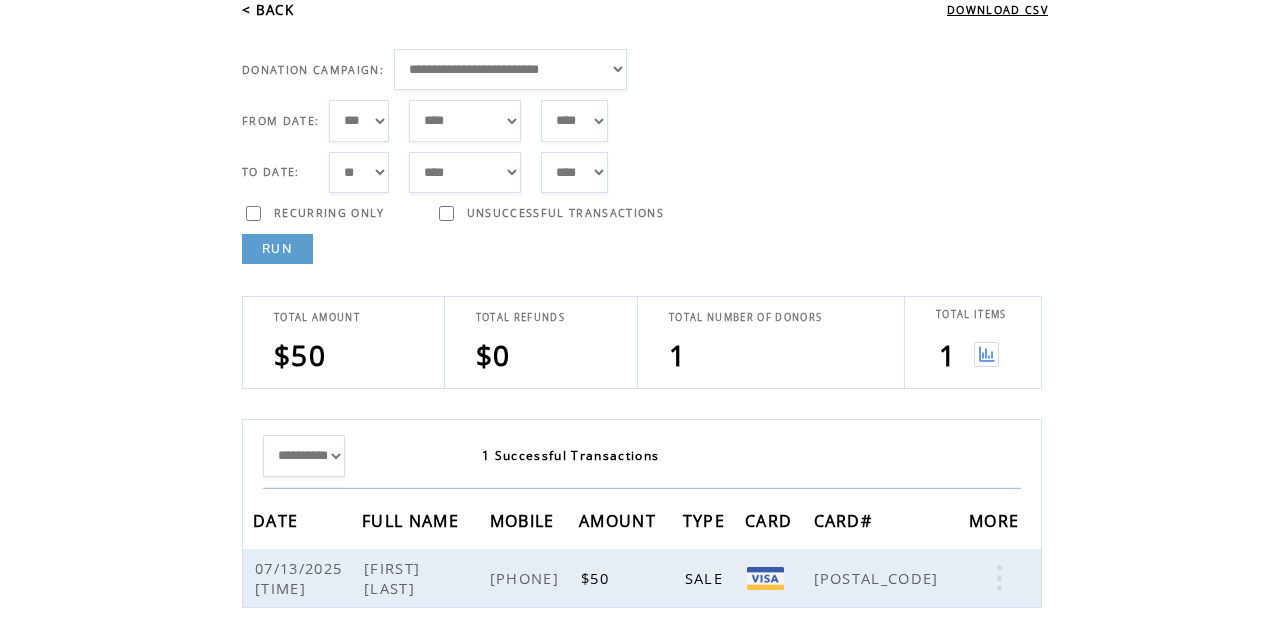 scroll, scrollTop: 80, scrollLeft: 0, axis: vertical 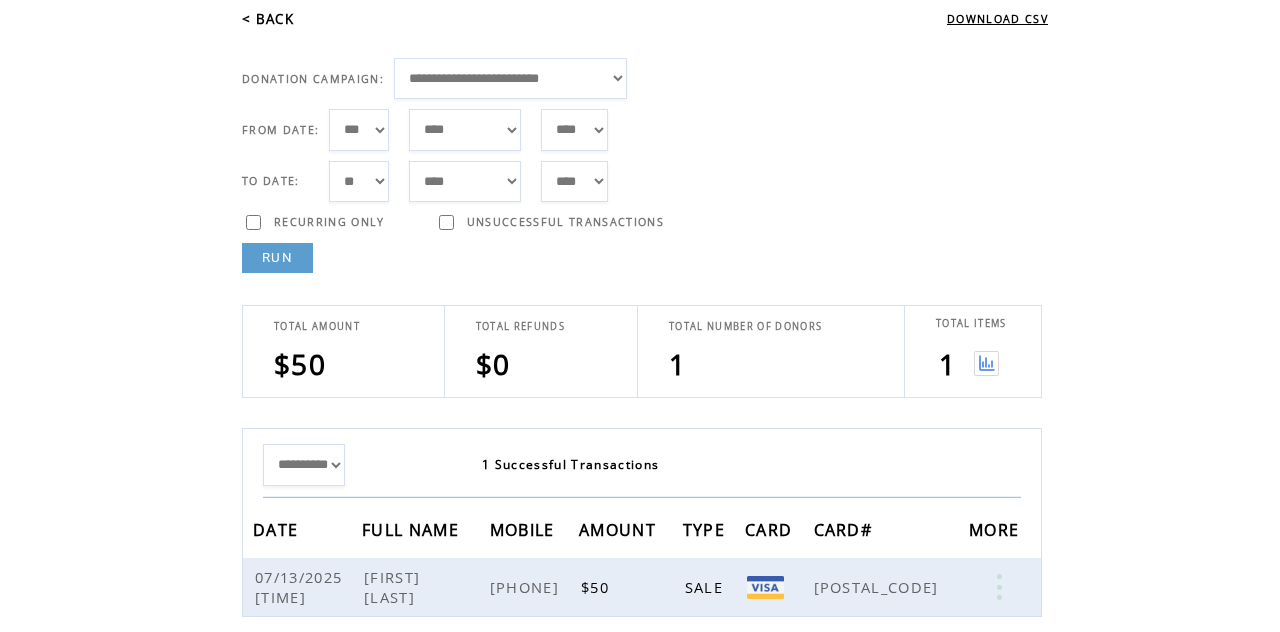 click on "RUN" at bounding box center [277, 258] 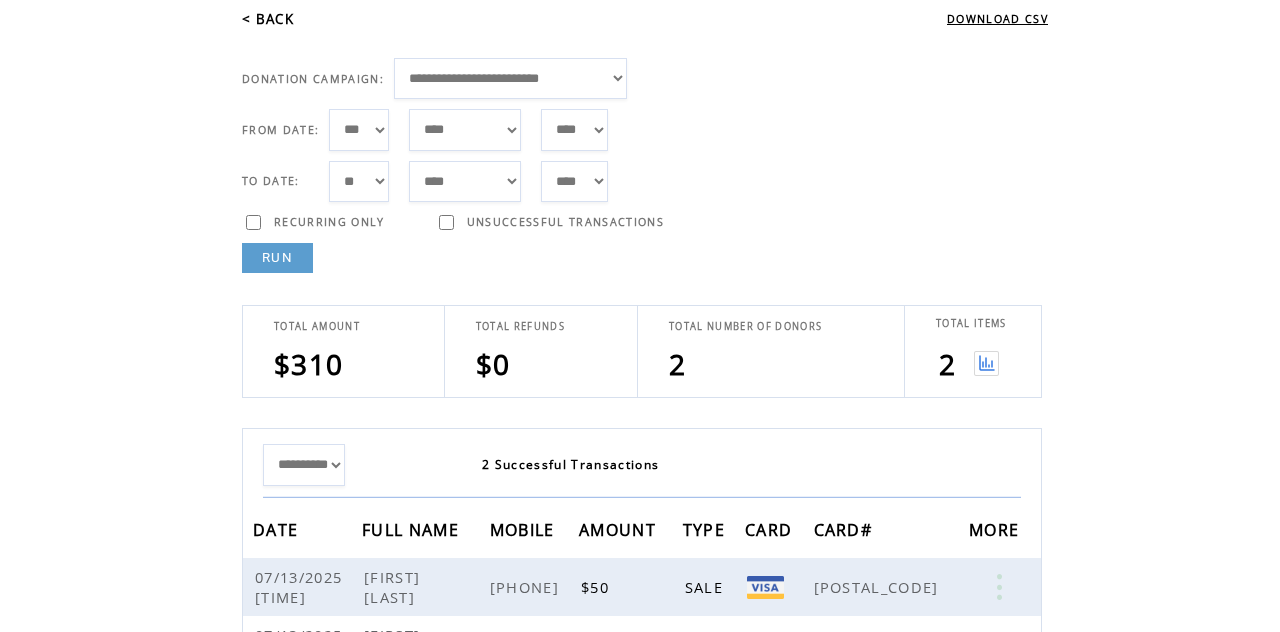 click at bounding box center [986, 363] 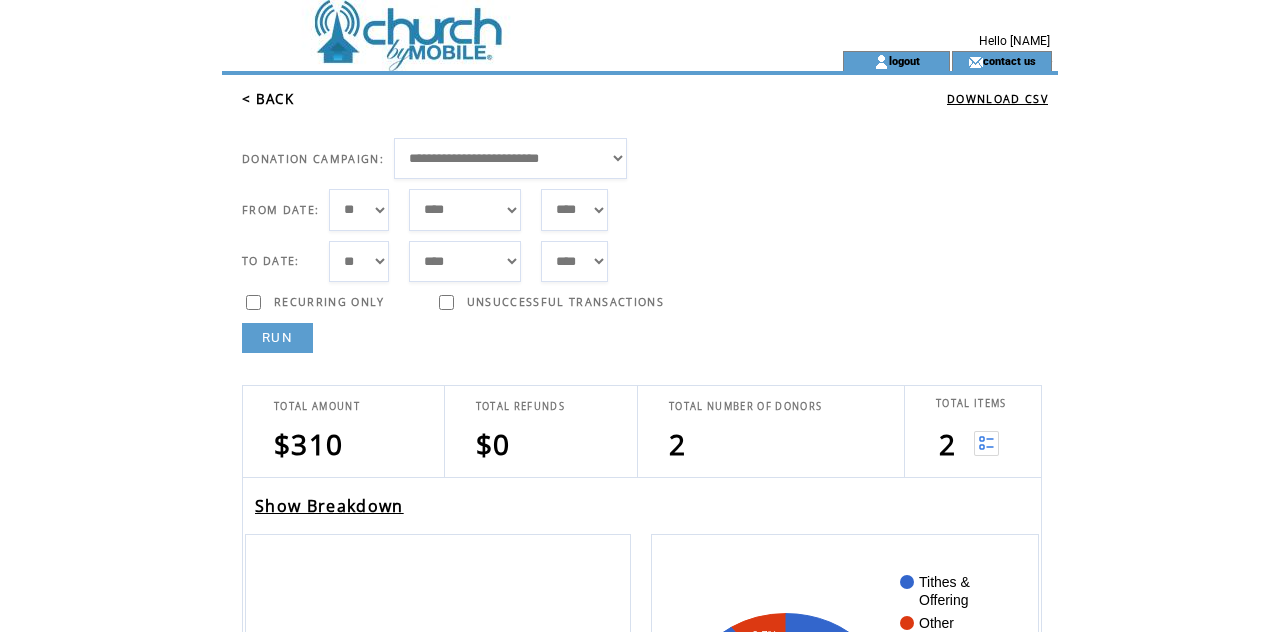 scroll, scrollTop: 112, scrollLeft: 0, axis: vertical 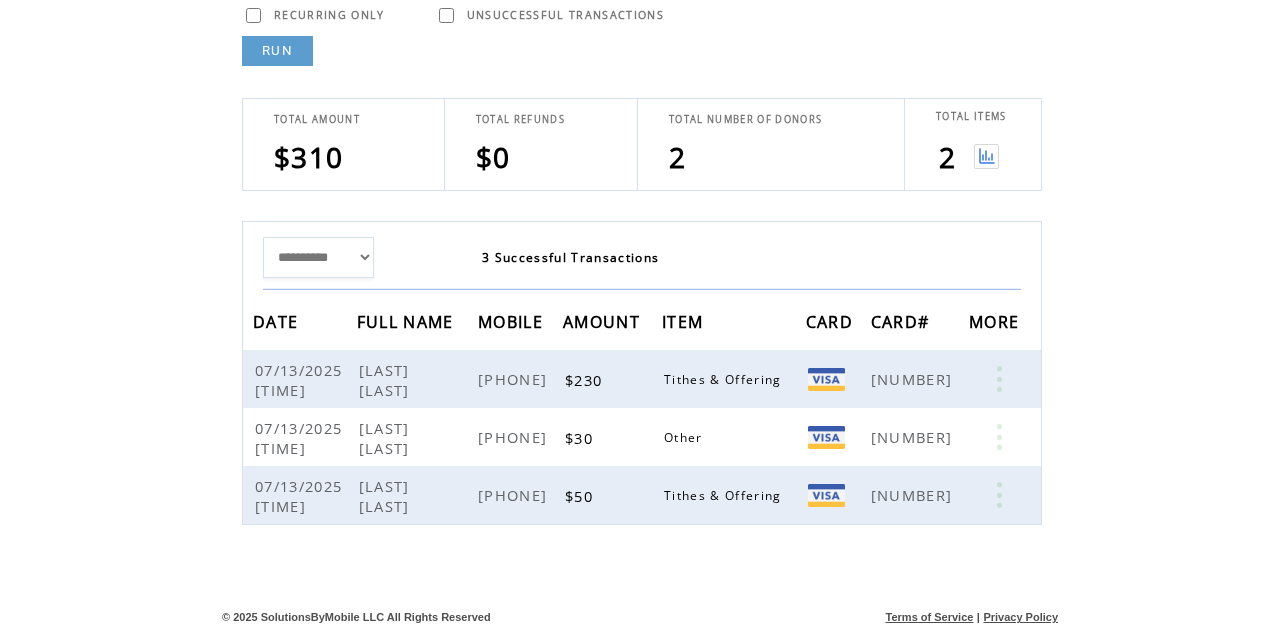 click on "[PHONE]" at bounding box center [515, 437] 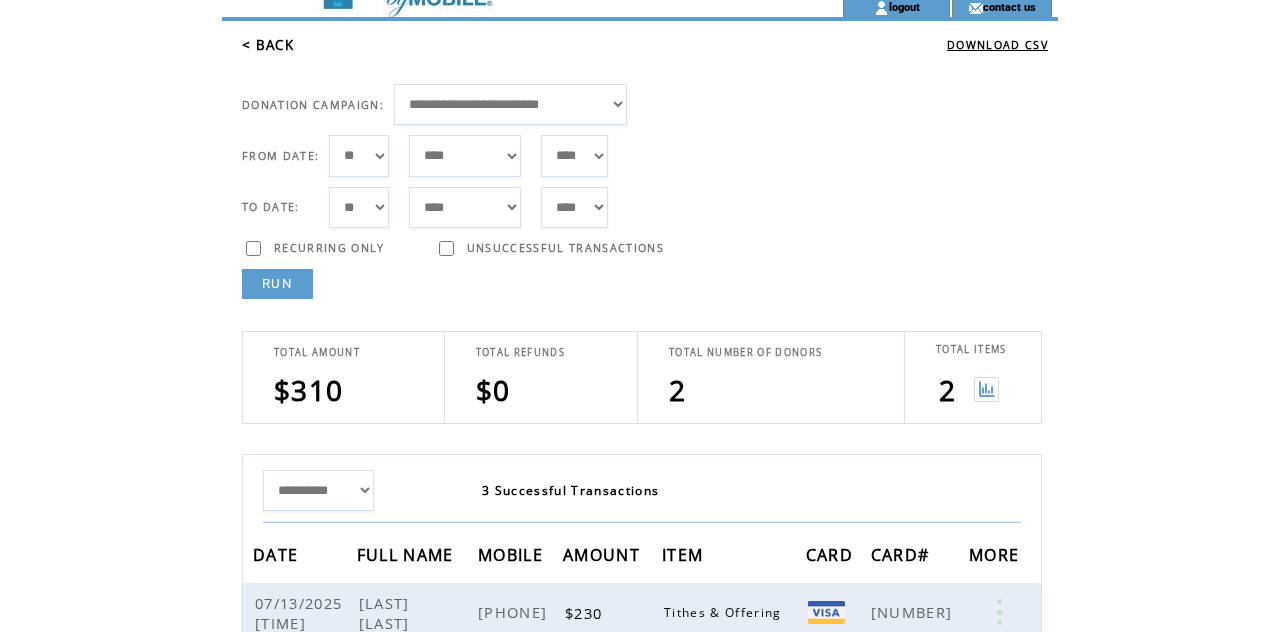 scroll, scrollTop: 53, scrollLeft: 0, axis: vertical 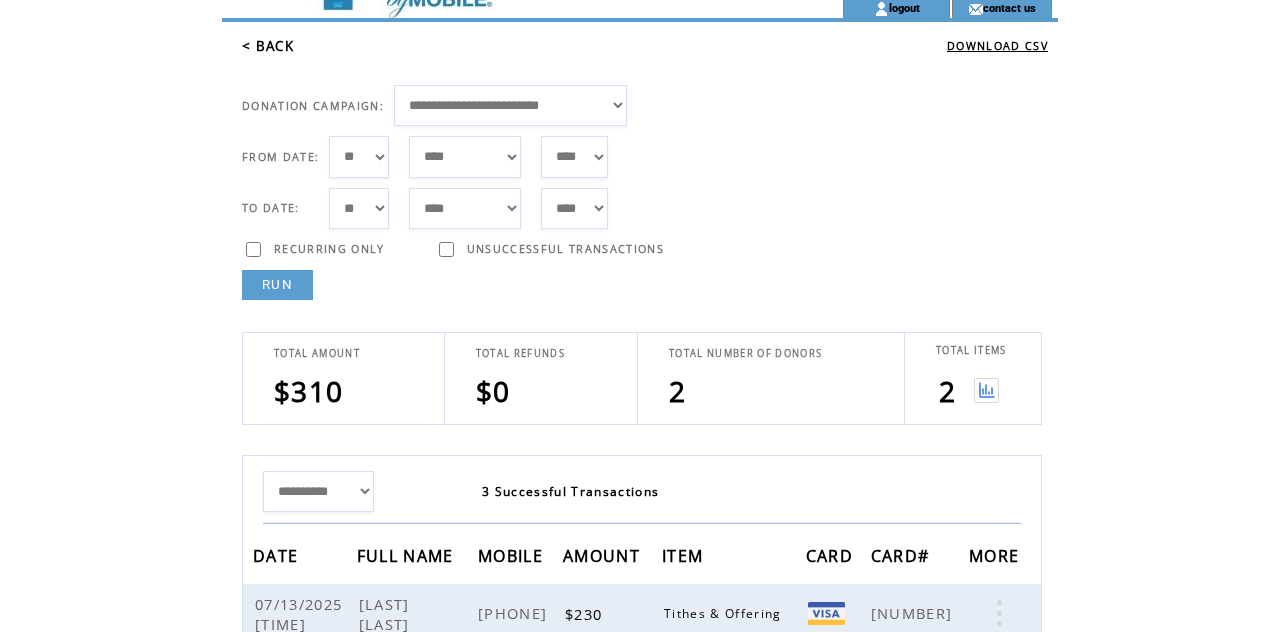 click on "RUN" at bounding box center [277, 285] 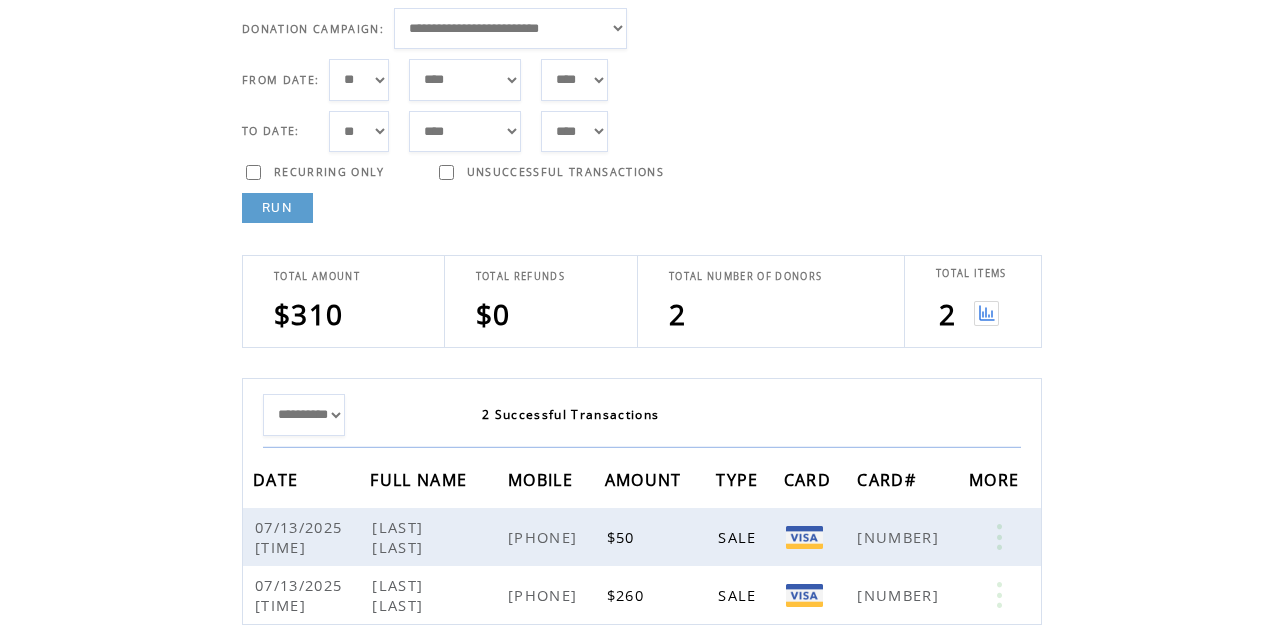 scroll, scrollTop: 138, scrollLeft: 0, axis: vertical 